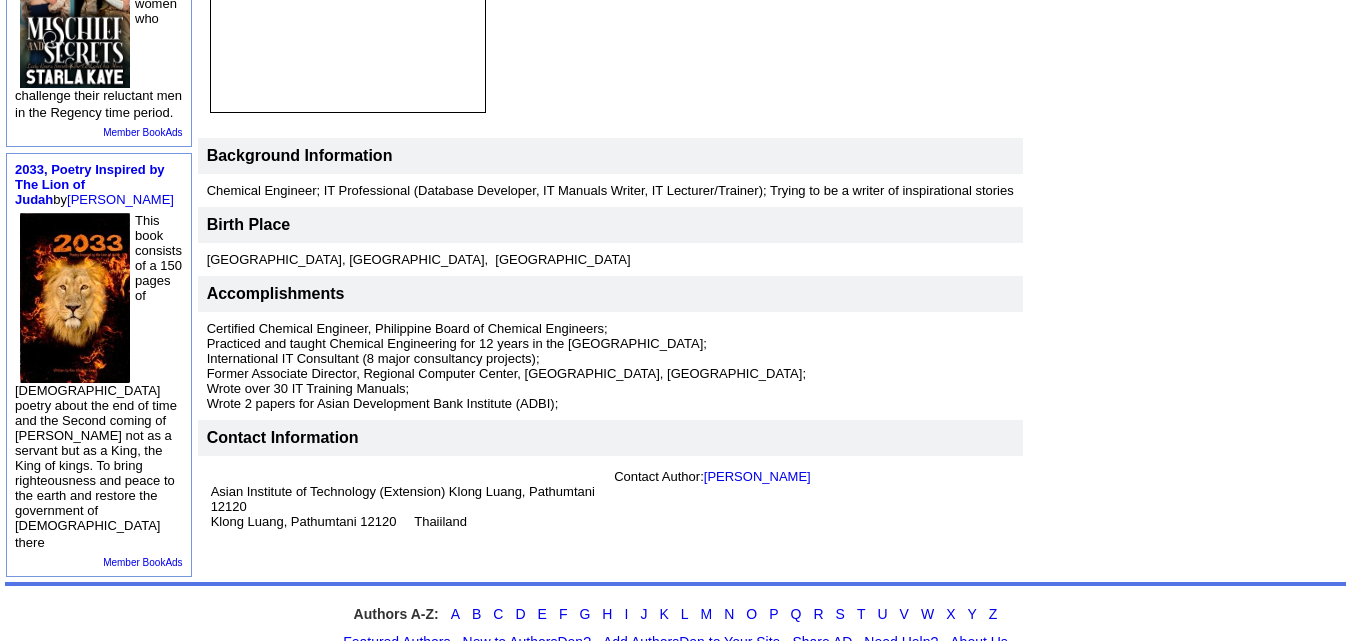 scroll, scrollTop: 236, scrollLeft: 0, axis: vertical 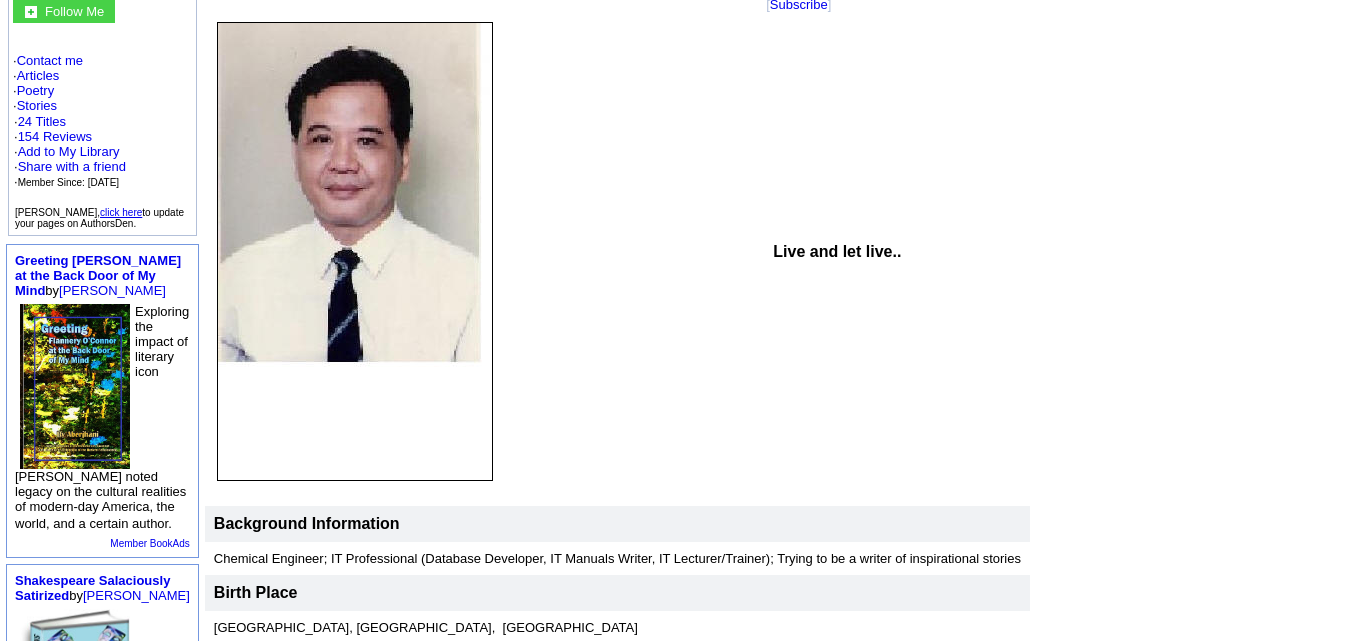 click on "click
here" at bounding box center [121, 212] 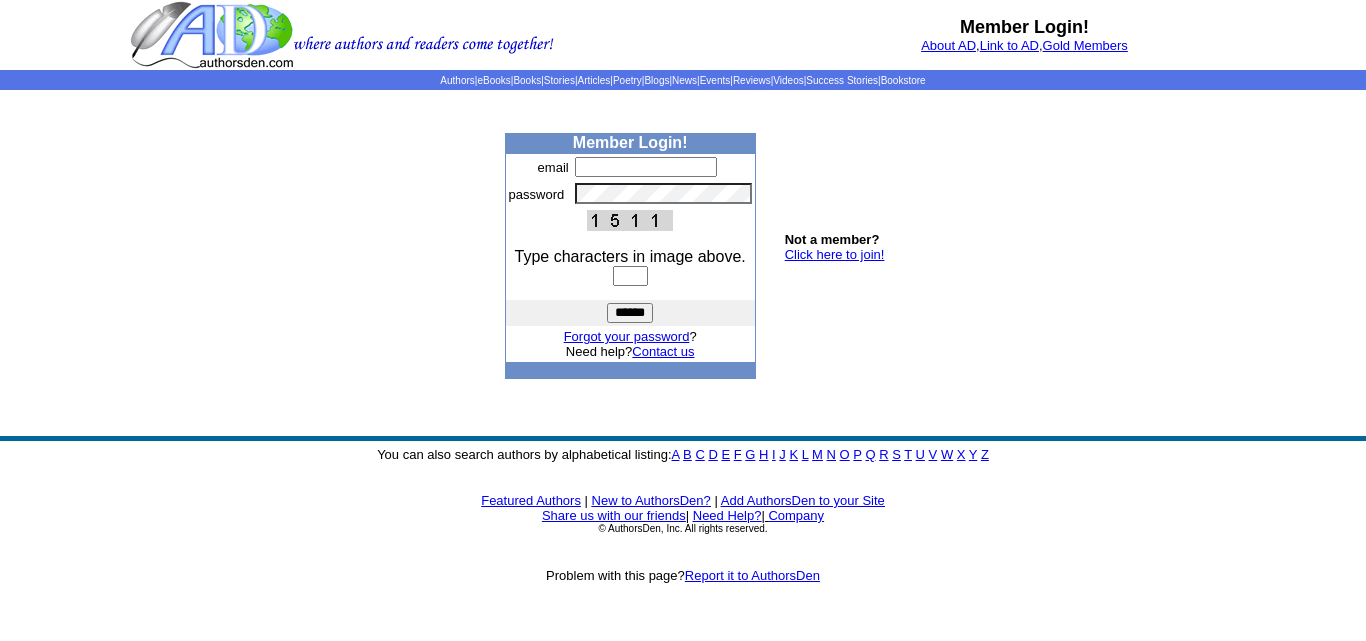 scroll, scrollTop: 0, scrollLeft: 0, axis: both 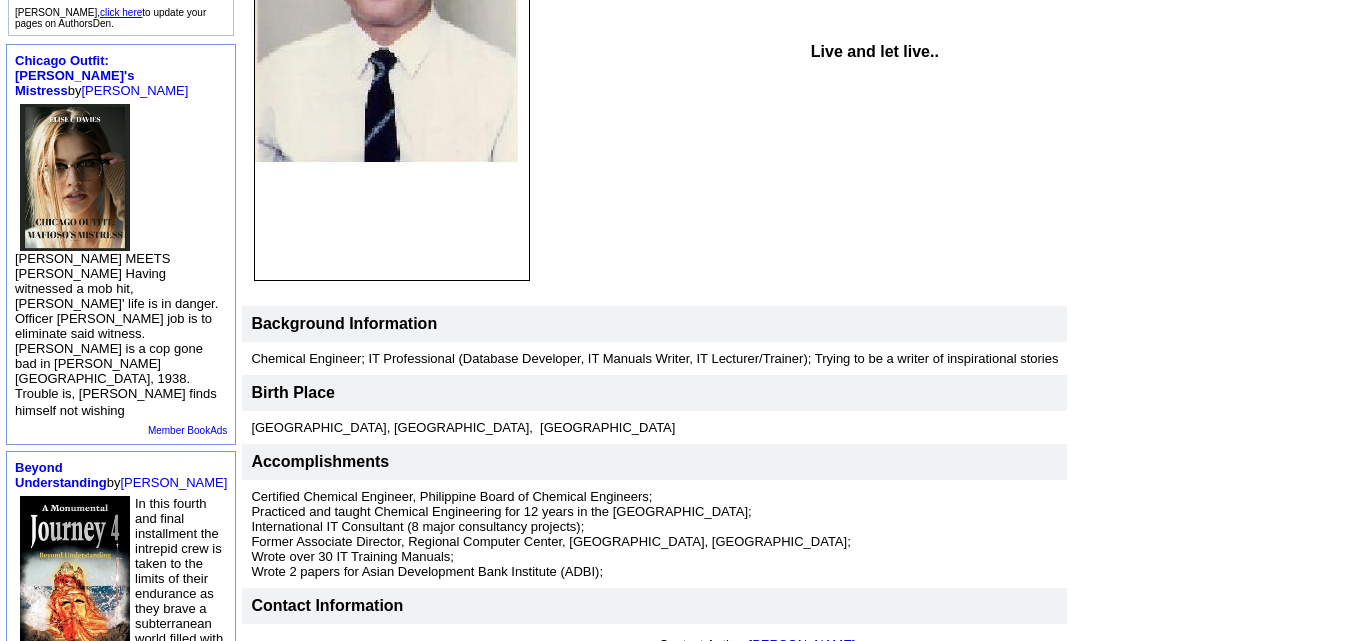 click on "Live and let live.." at bounding box center [875, 51] 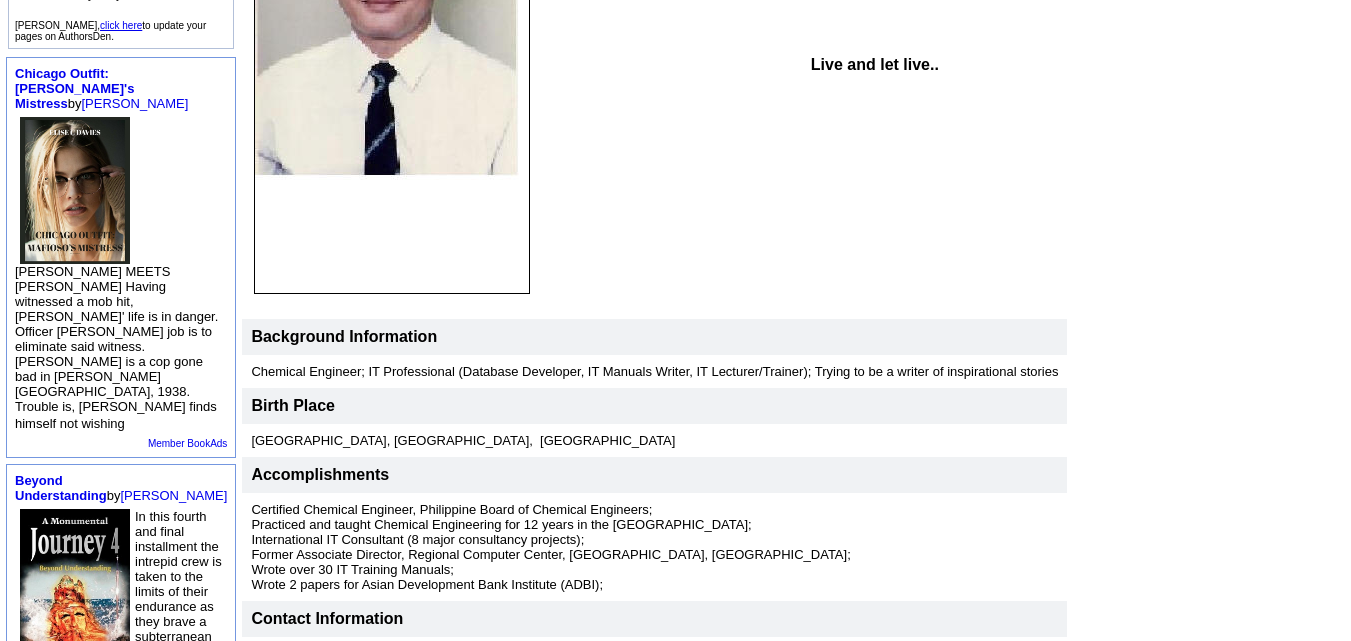 scroll, scrollTop: 500, scrollLeft: 0, axis: vertical 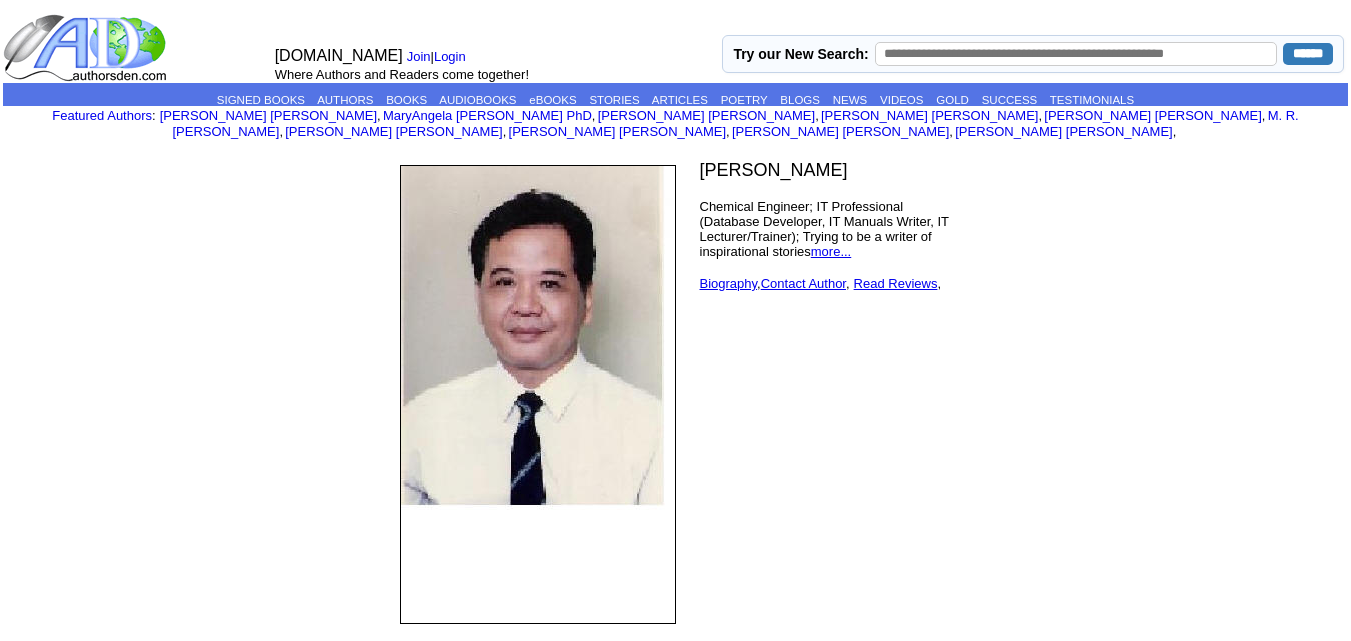 click on "more..." 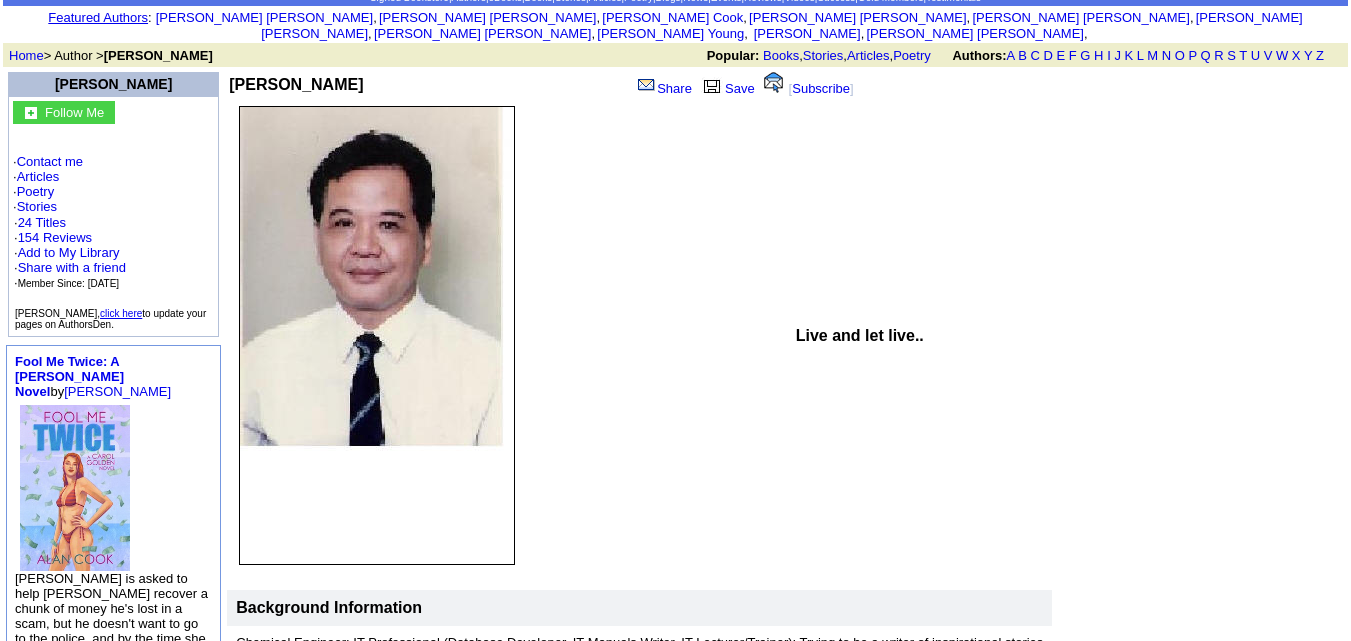 scroll, scrollTop: 300, scrollLeft: 0, axis: vertical 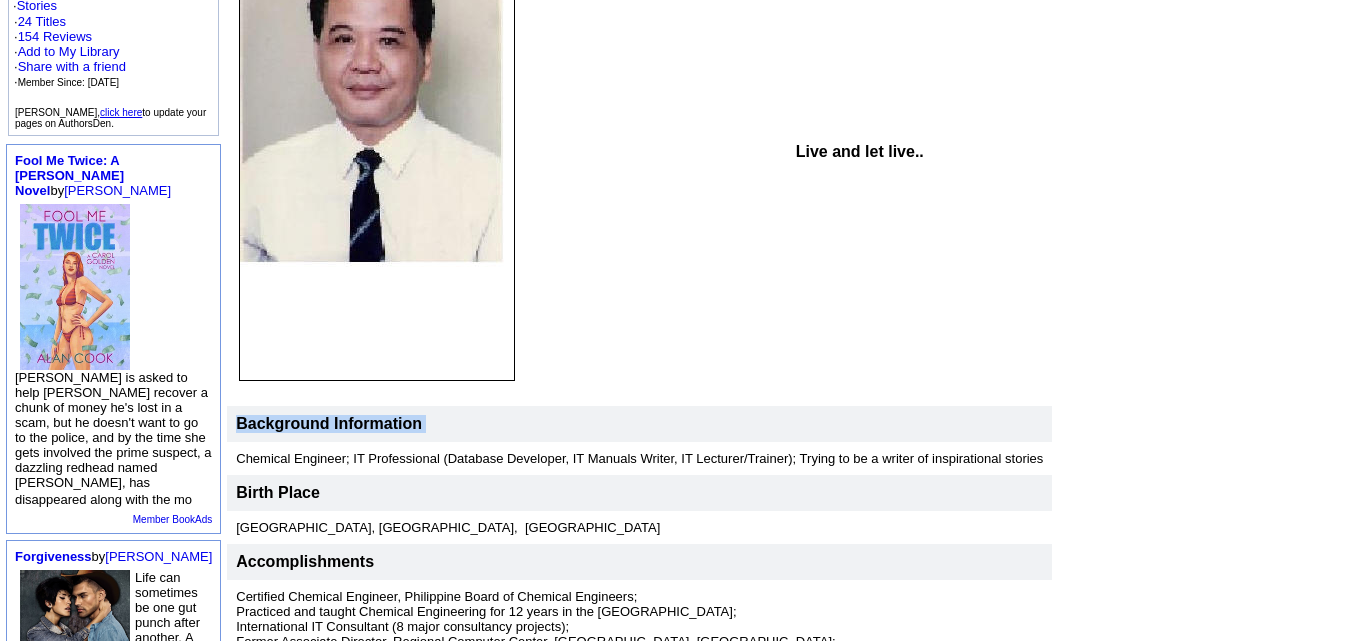 drag, startPoint x: 187, startPoint y: 441, endPoint x: 181, endPoint y: 413, distance: 28.635643 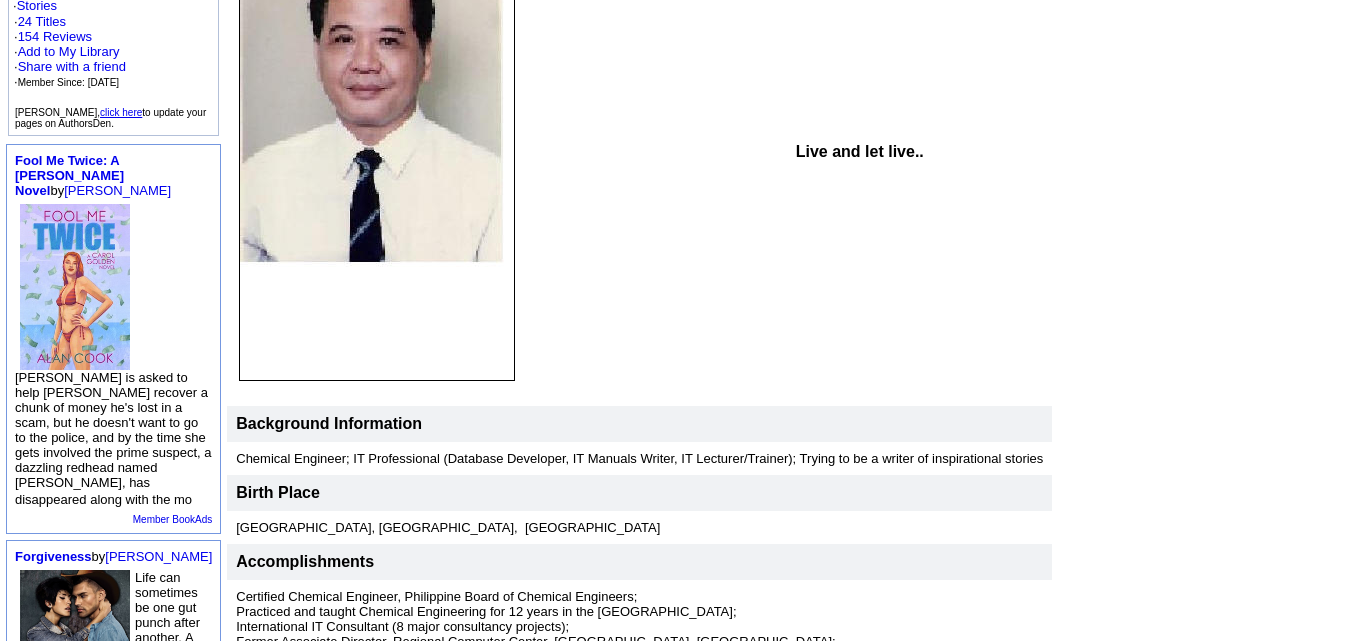 click on "Live and let live.." at bounding box center [921, 151] 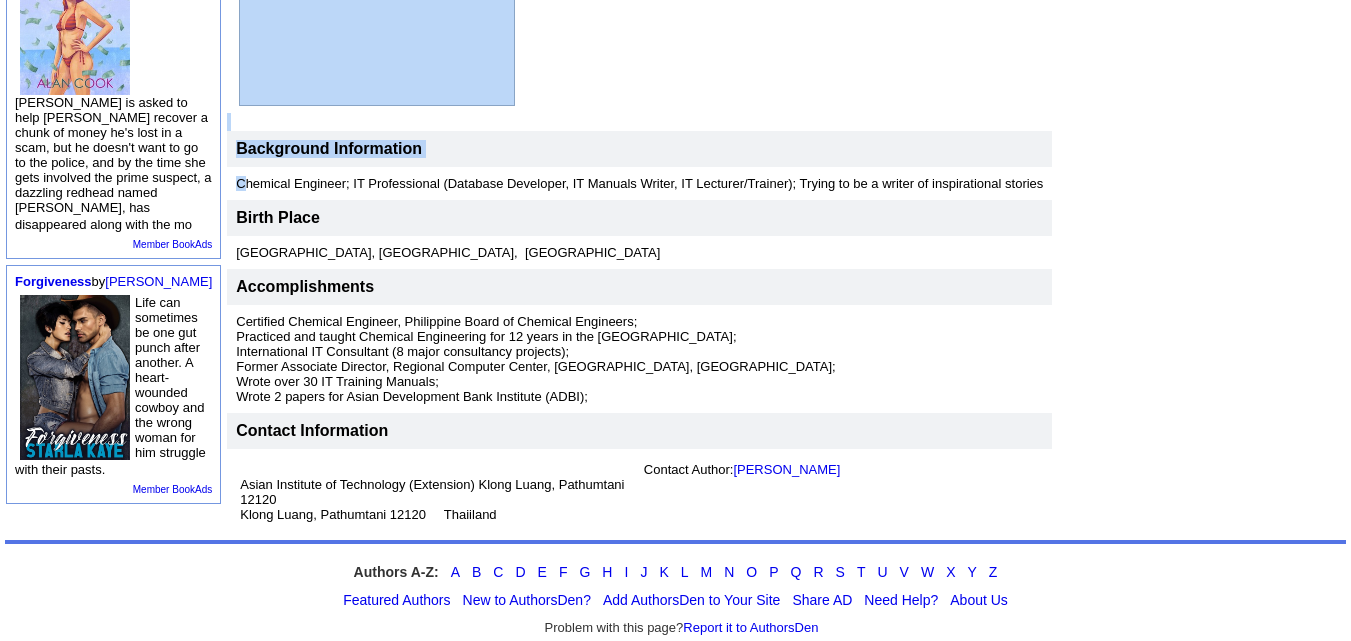 scroll, scrollTop: 760, scrollLeft: 0, axis: vertical 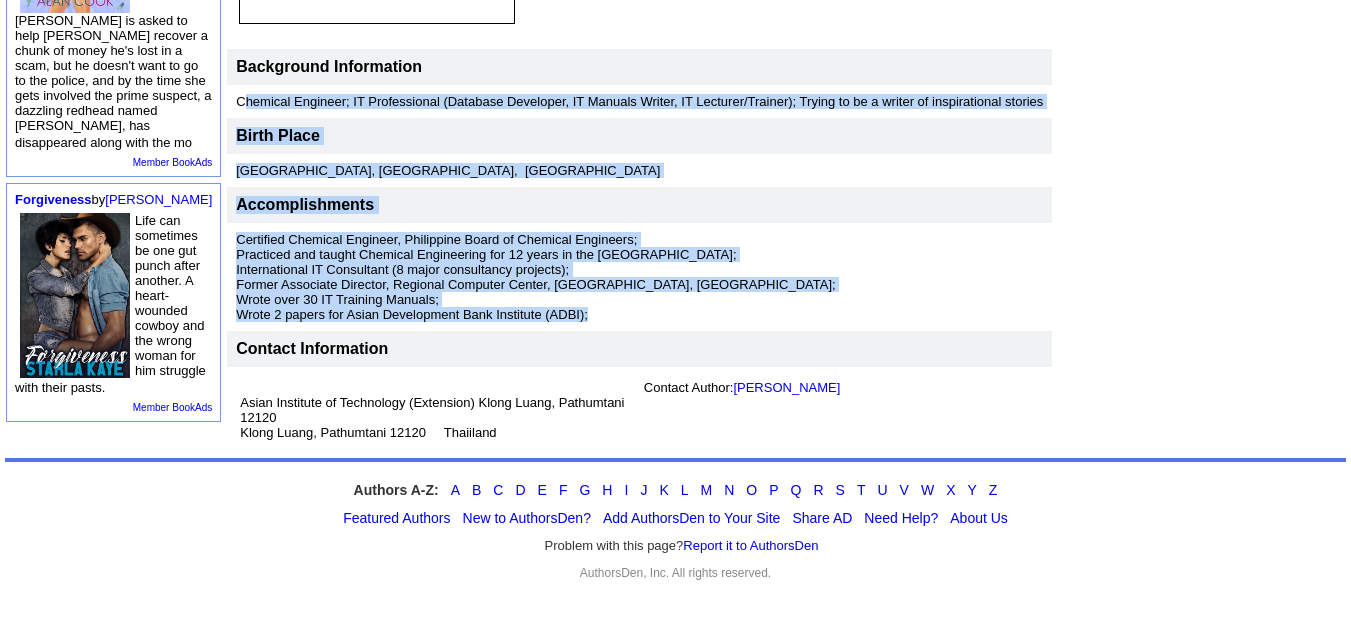 drag, startPoint x: 190, startPoint y: 442, endPoint x: 669, endPoint y: 195, distance: 538.93414 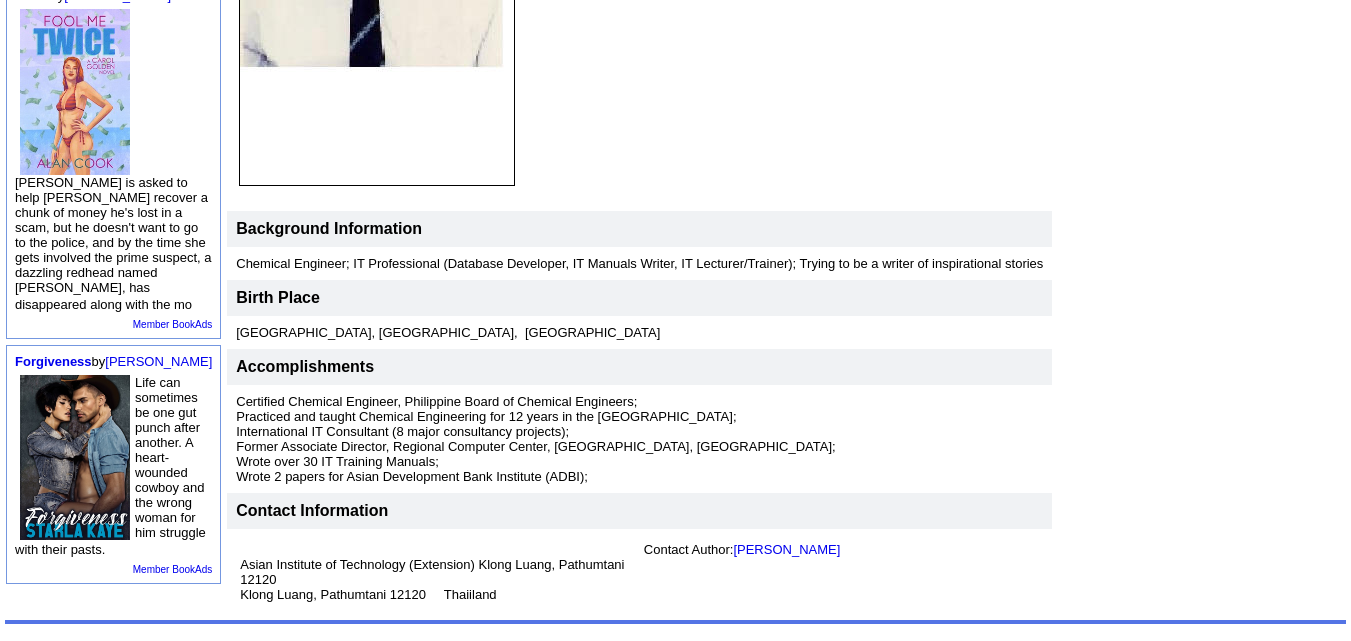 scroll, scrollTop: 460, scrollLeft: 0, axis: vertical 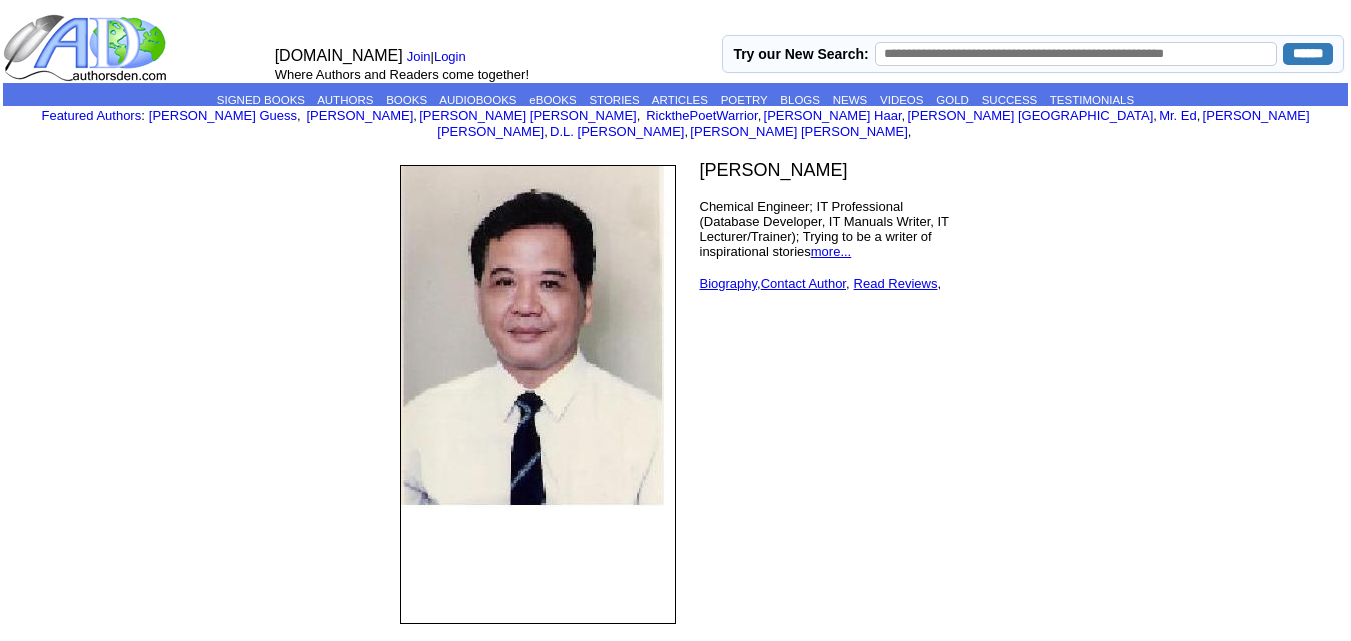 click on "Regino L Gonzales, Jr.
Chemical Engineer;
IT Professional (Database Developer, IT Manuals Writer, IT Lecturer/Trainer);
Trying to be a writer of inspirational stories  more...
Biography ,
Contact Author ,
Read
Reviews ,
Short Stories      (  View all 16 stories  ) •  Crispina, the Jesuist  •  Firebird, the Avian Messenger •  Jacky, the Canine Sentinel  •  Margarita's Ark •  Random Acts of Kindness, a Recollection  •  Silent Samaritans, a Recollection •  Silent Samaritans- Christmas Message from a Family of Stray Dogs •  Silent Samaritans: Punchy's Christmas Wish •  Silent Samaritans: Sor Joaquina, O.S.A., Builder of Men •  Silent Samaritans: The Emerging Nobility of the Century Articles •  A Beginning Learner's Guide on Databases •  Information, the Quest for Reality Poetry •  •  •  •" 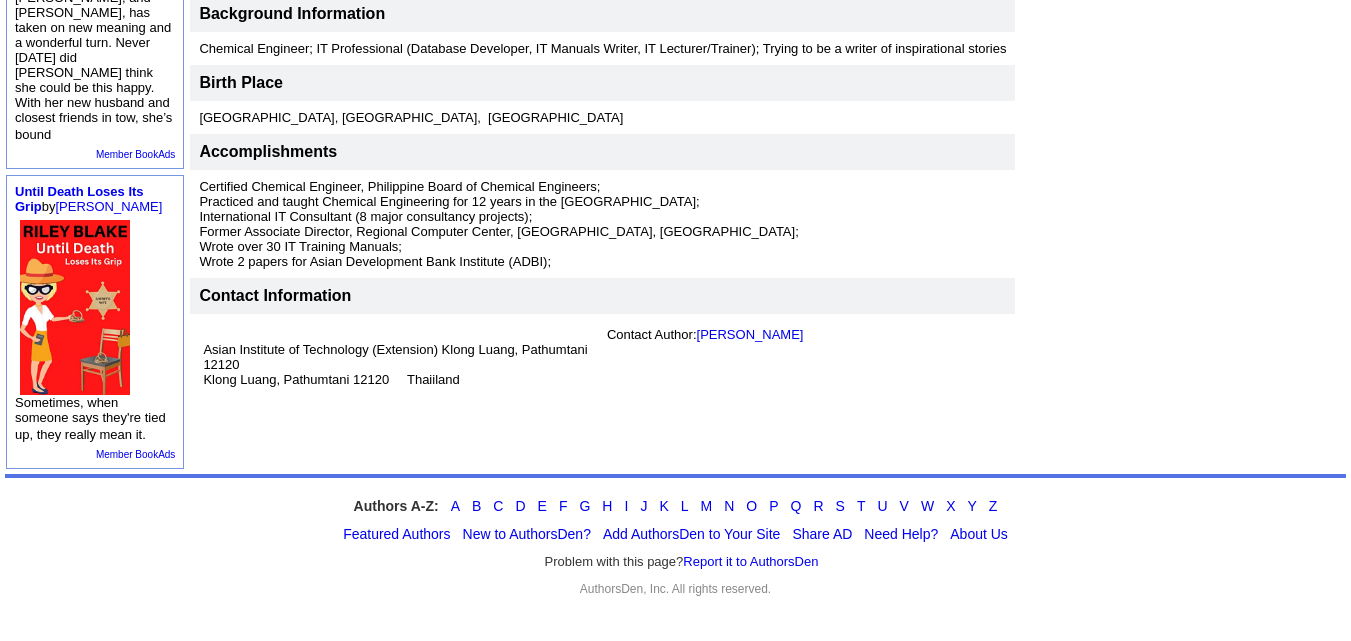 scroll, scrollTop: 610, scrollLeft: 0, axis: vertical 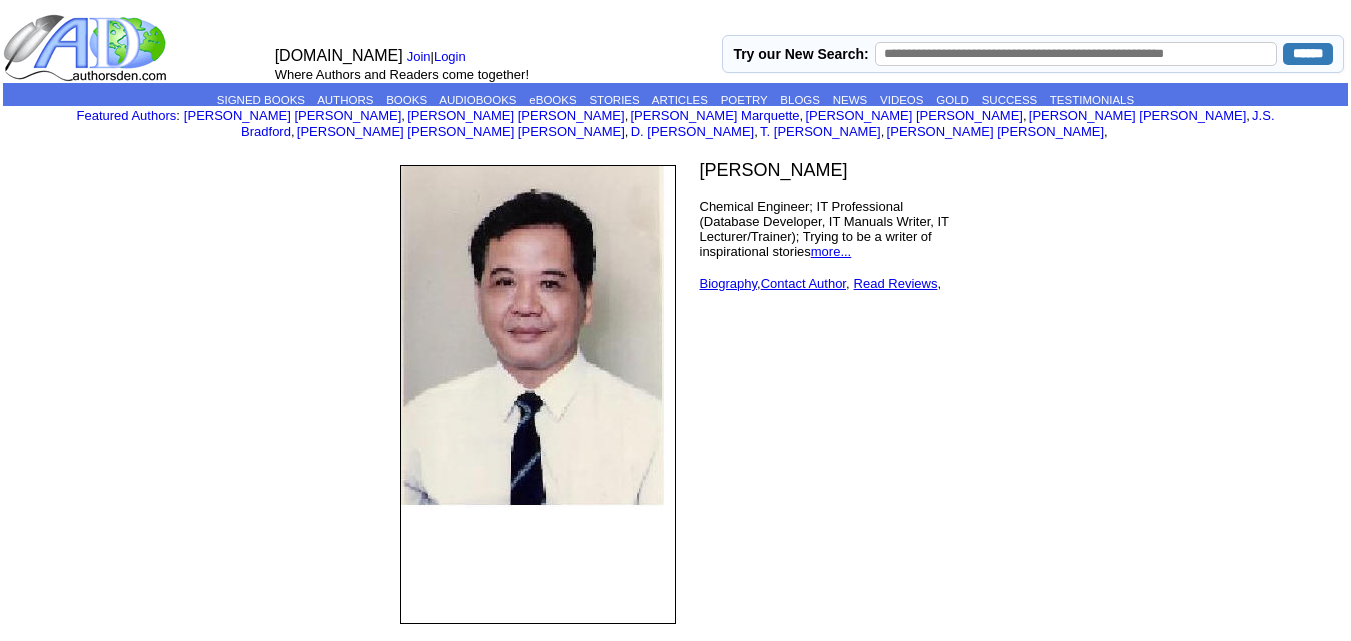 click on "more..." 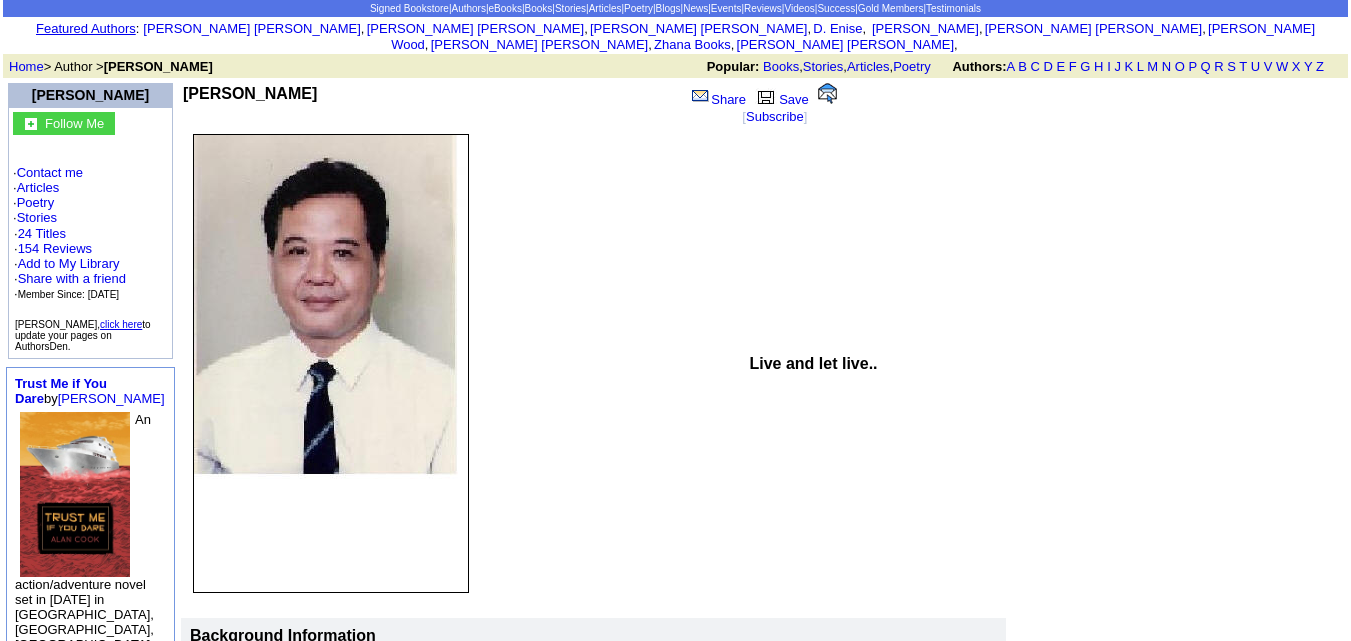 scroll, scrollTop: 0, scrollLeft: 0, axis: both 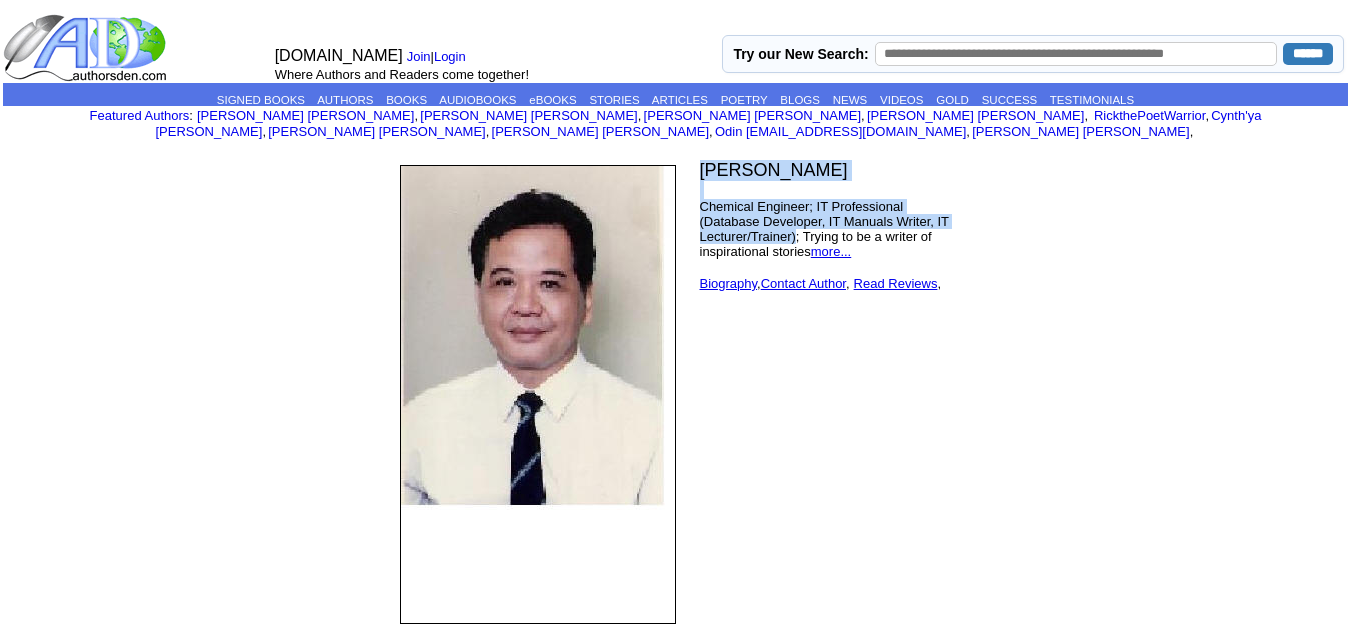 drag, startPoint x: 695, startPoint y: 154, endPoint x: 796, endPoint y: 227, distance: 124.61942 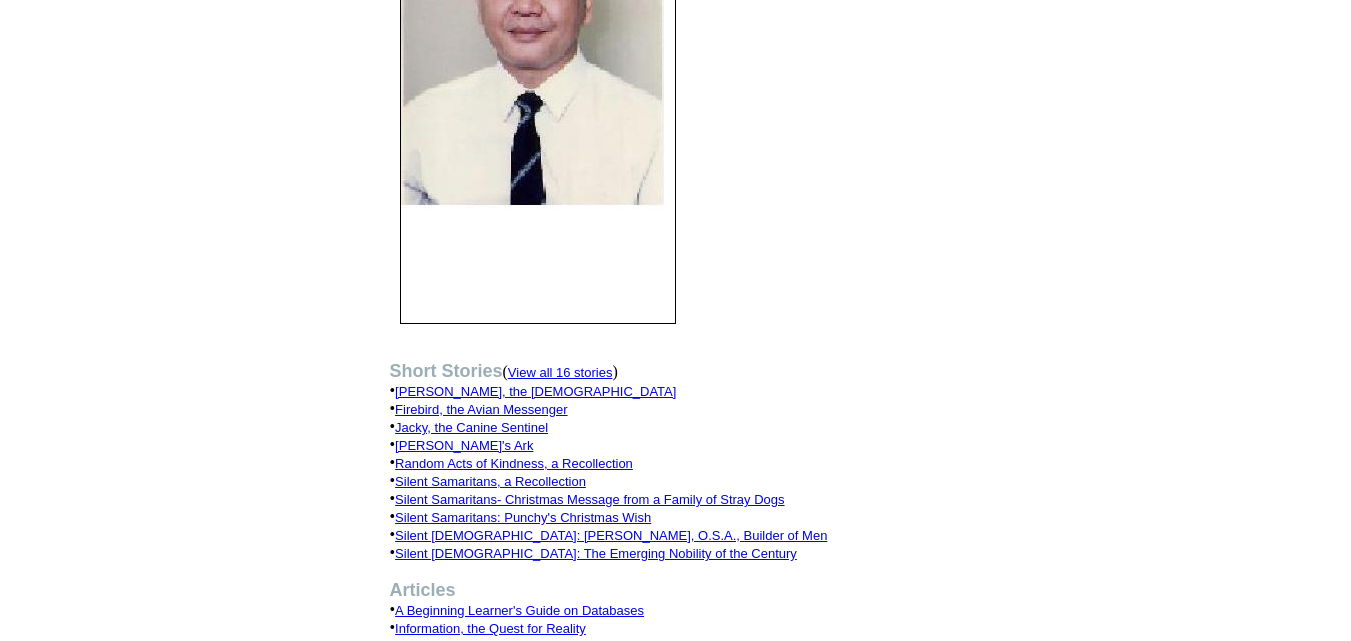 scroll, scrollTop: 677, scrollLeft: 0, axis: vertical 